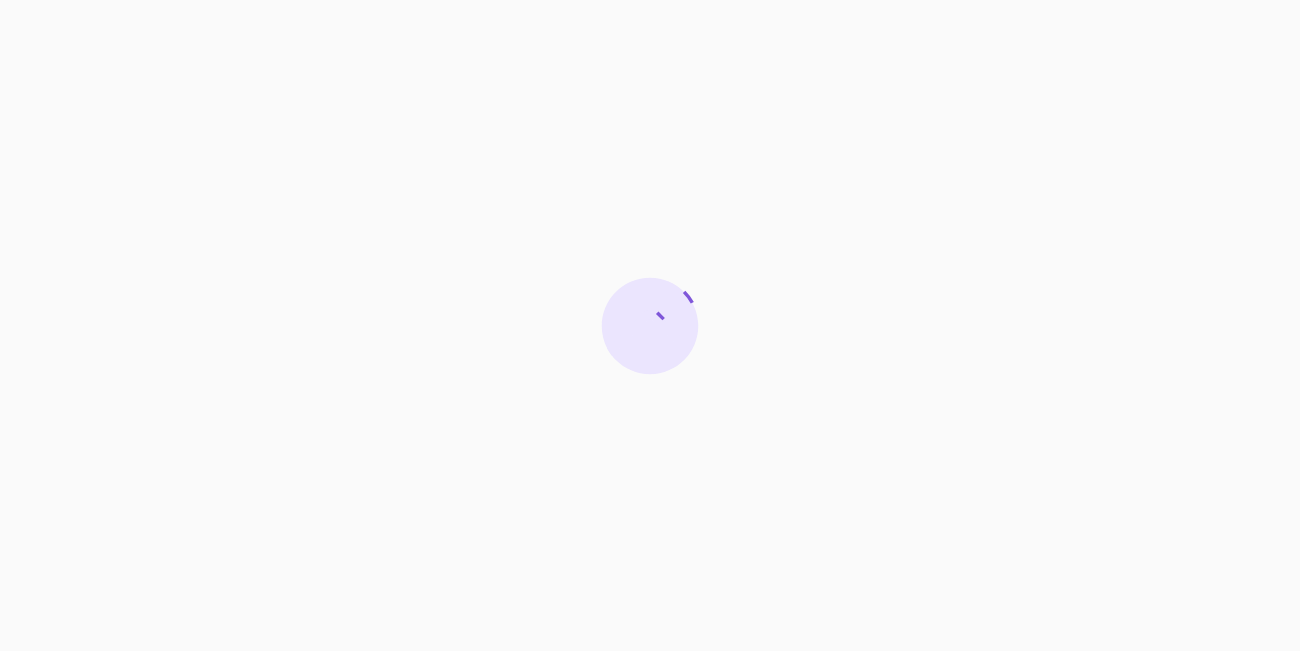 scroll, scrollTop: 0, scrollLeft: 0, axis: both 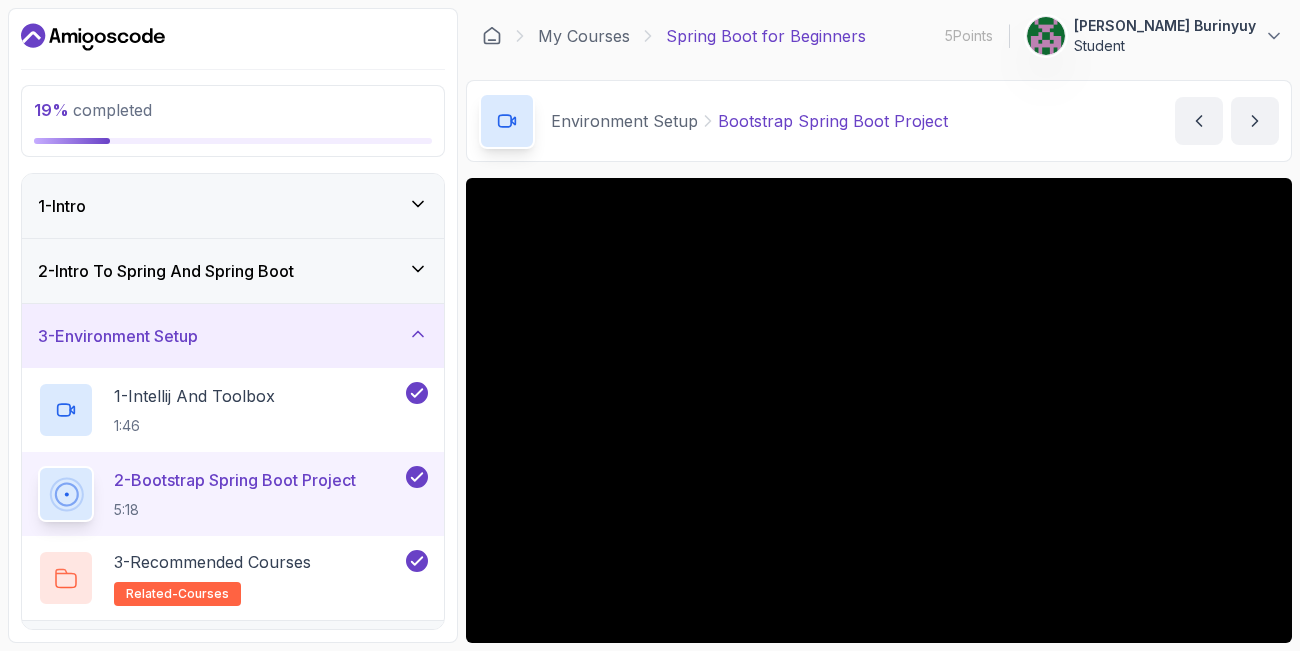 click 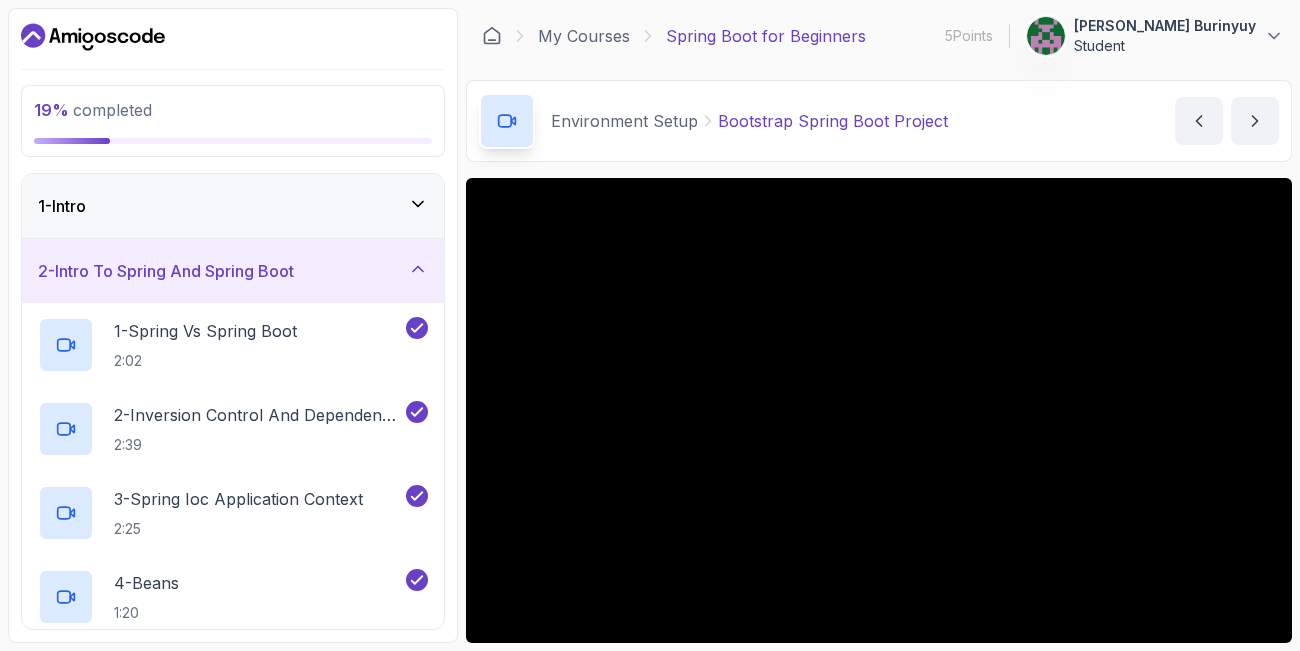 click 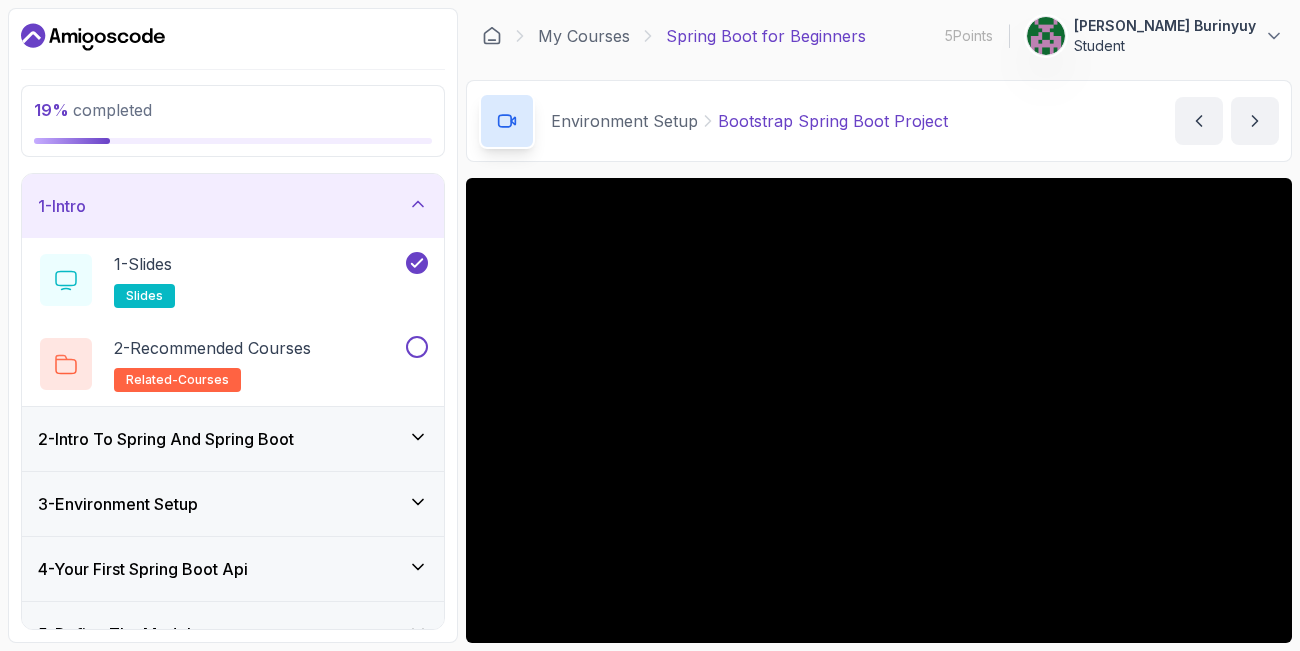 click on "2  -  Intro To Spring And Spring Boot" at bounding box center (166, 439) 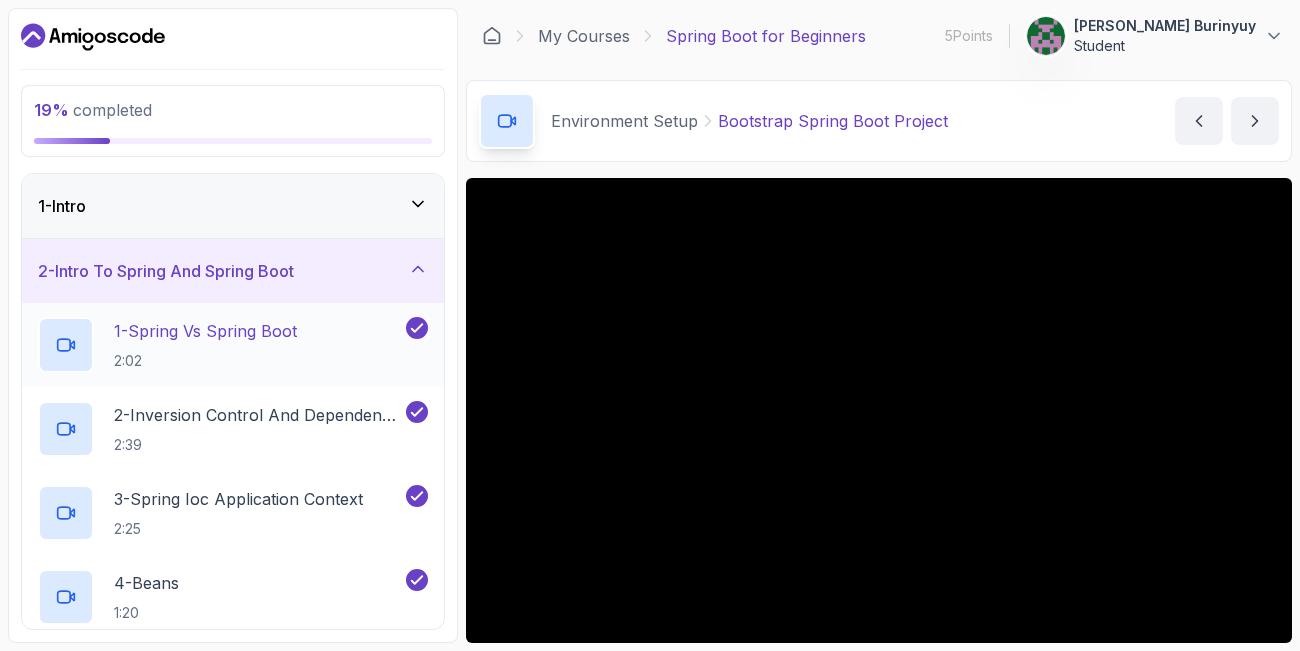 click on "1  -  Spring Vs Spring Boot" at bounding box center (205, 331) 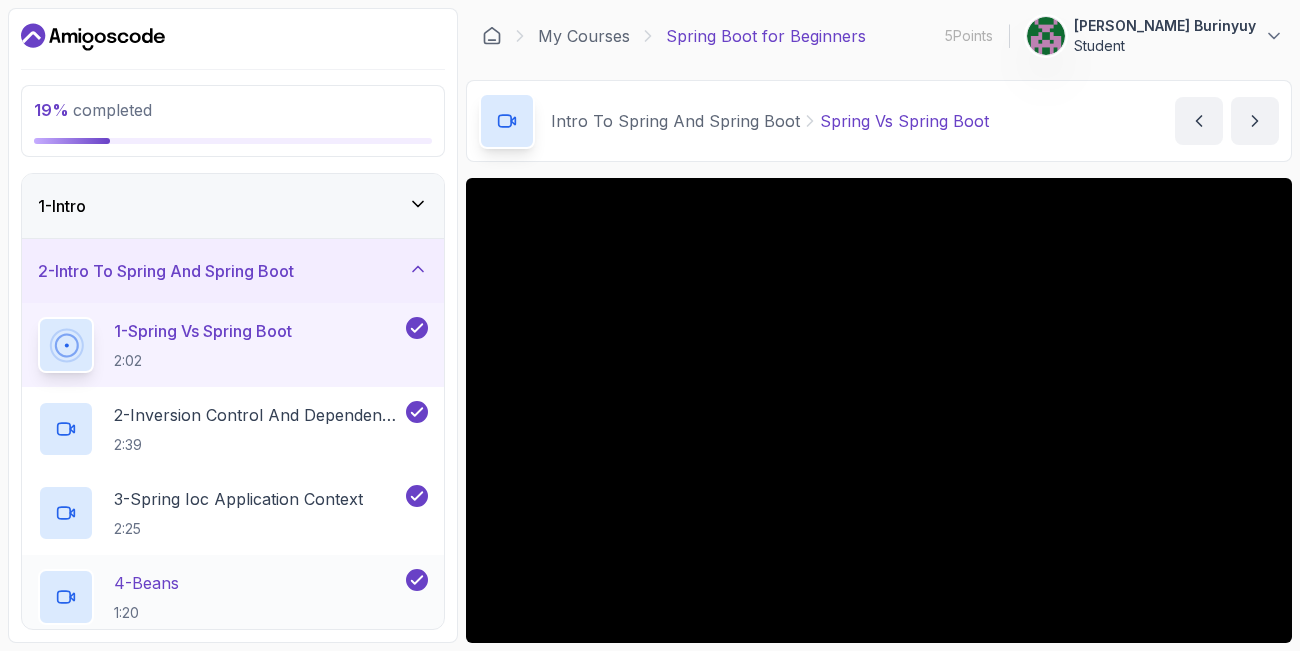 click on "4  -  Beans 1:20" at bounding box center (220, 597) 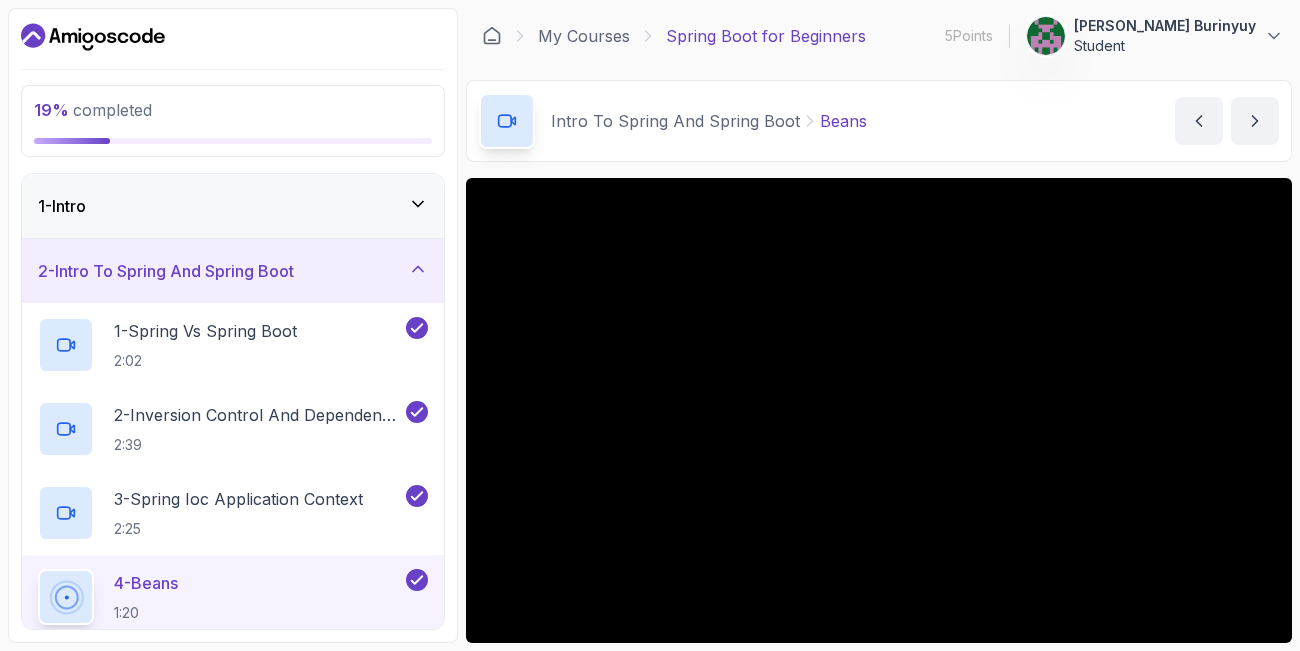 click 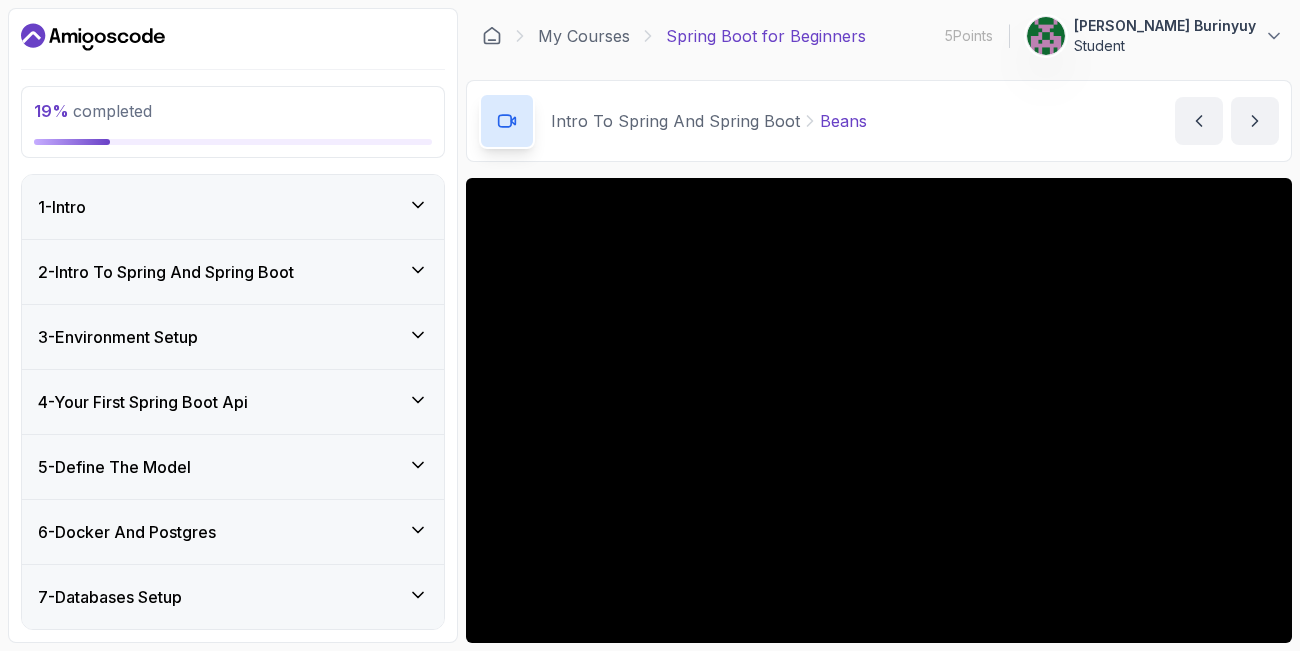 click 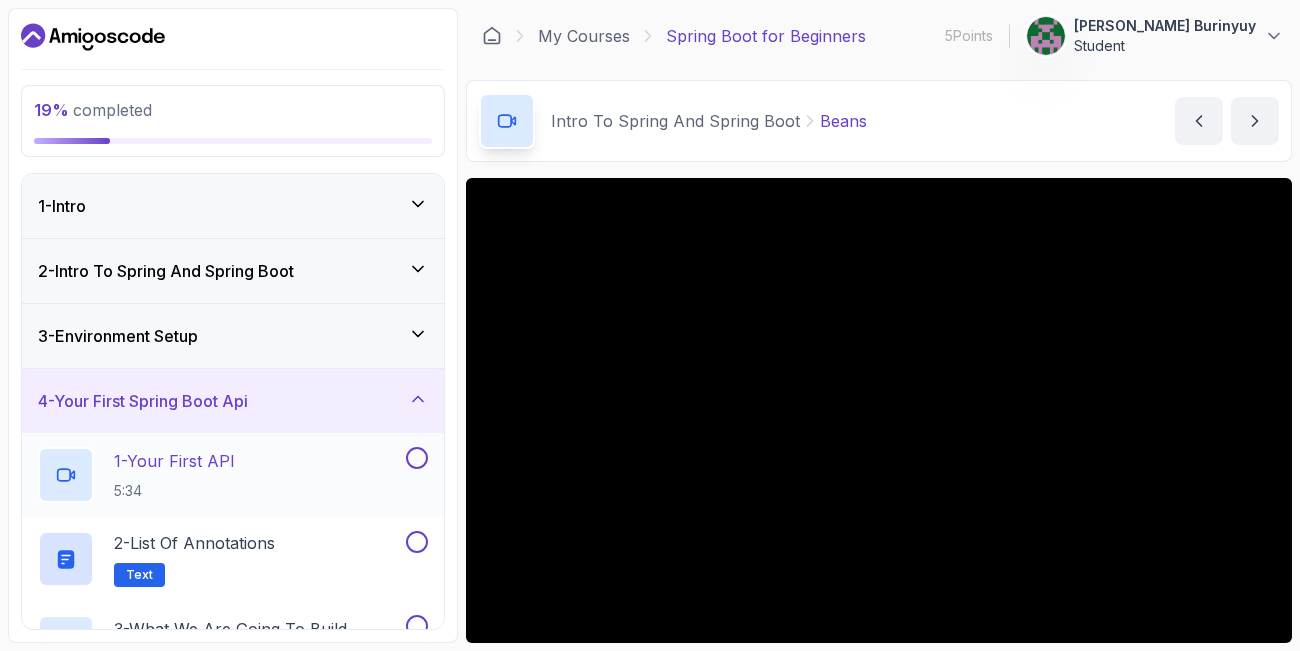 click on "1  -  Your First API 5:34" at bounding box center (220, 475) 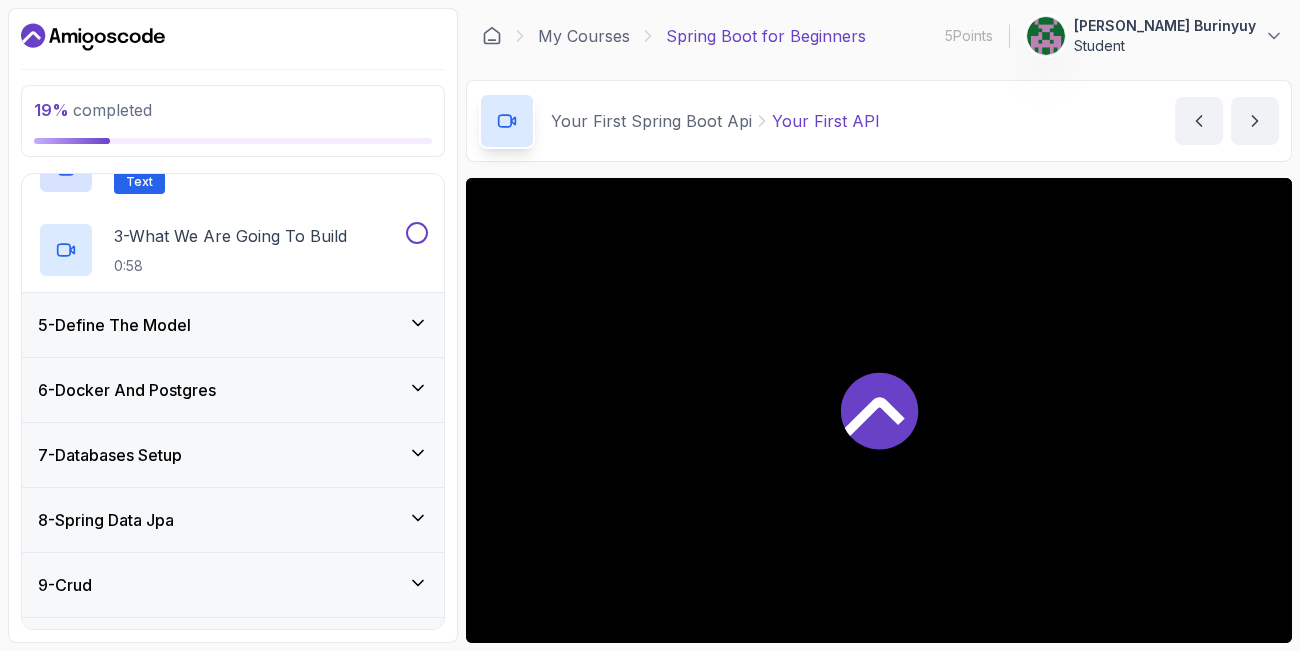 scroll, scrollTop: 216, scrollLeft: 0, axis: vertical 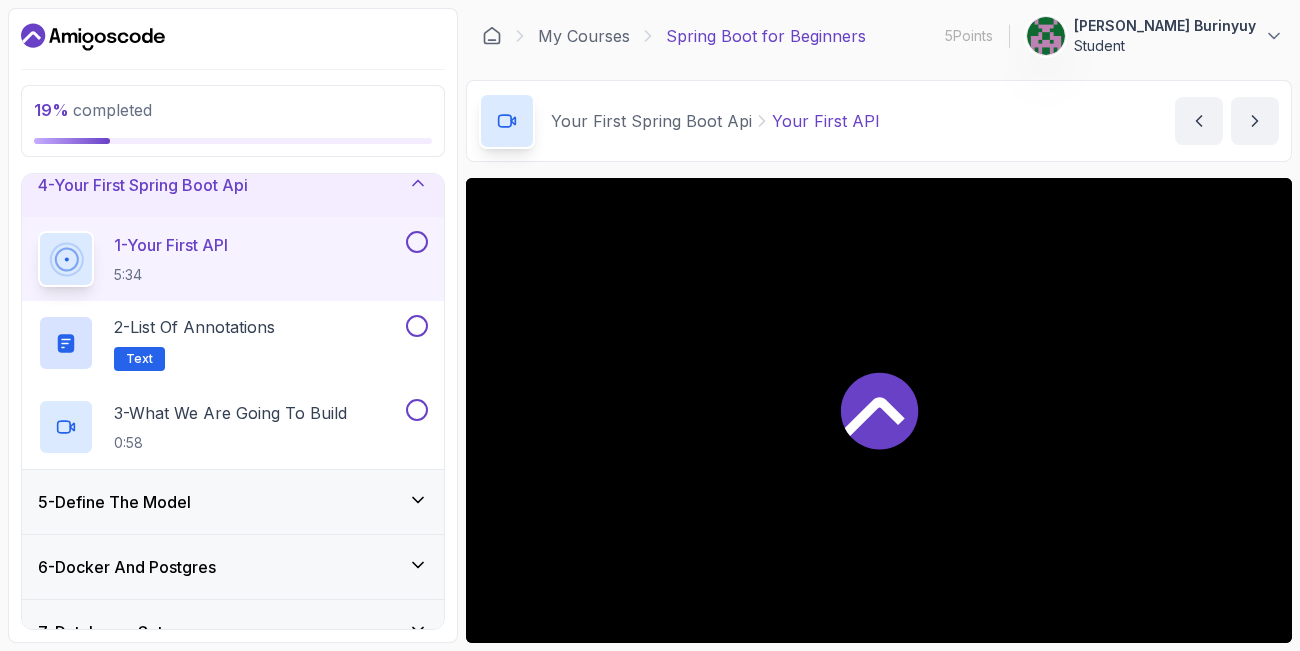 click on "0:58" at bounding box center (230, 443) 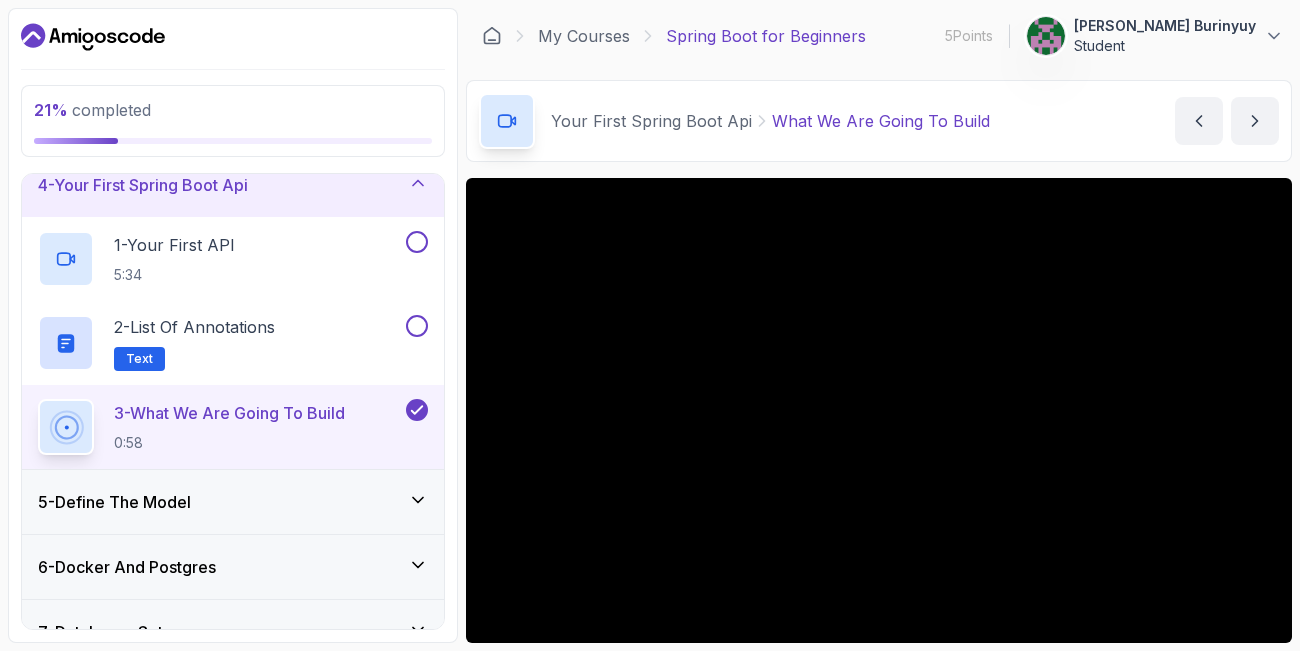 type 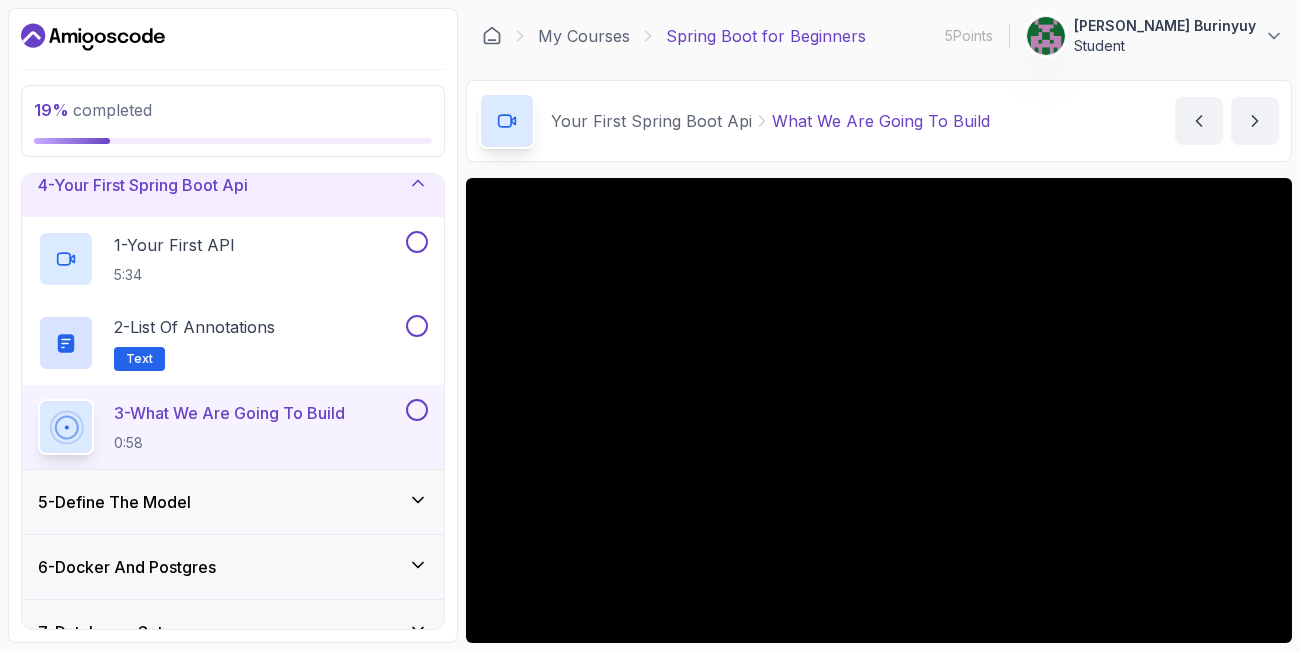 click at bounding box center [417, 410] 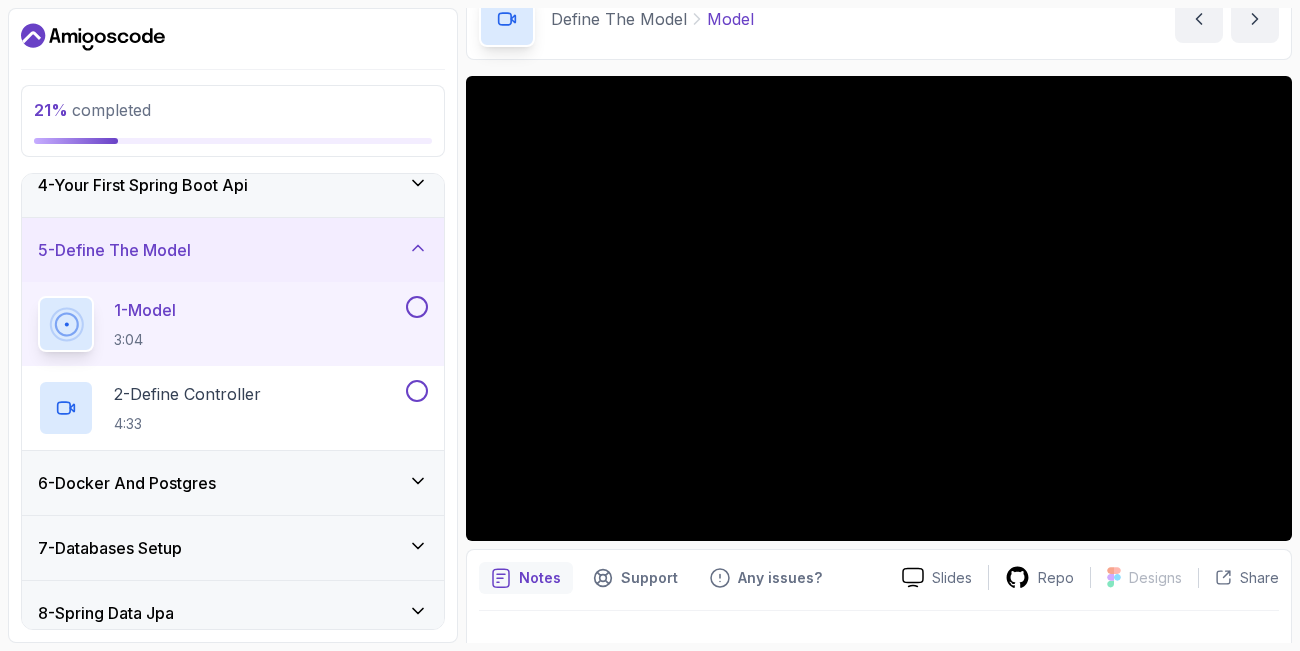scroll, scrollTop: 139, scrollLeft: 0, axis: vertical 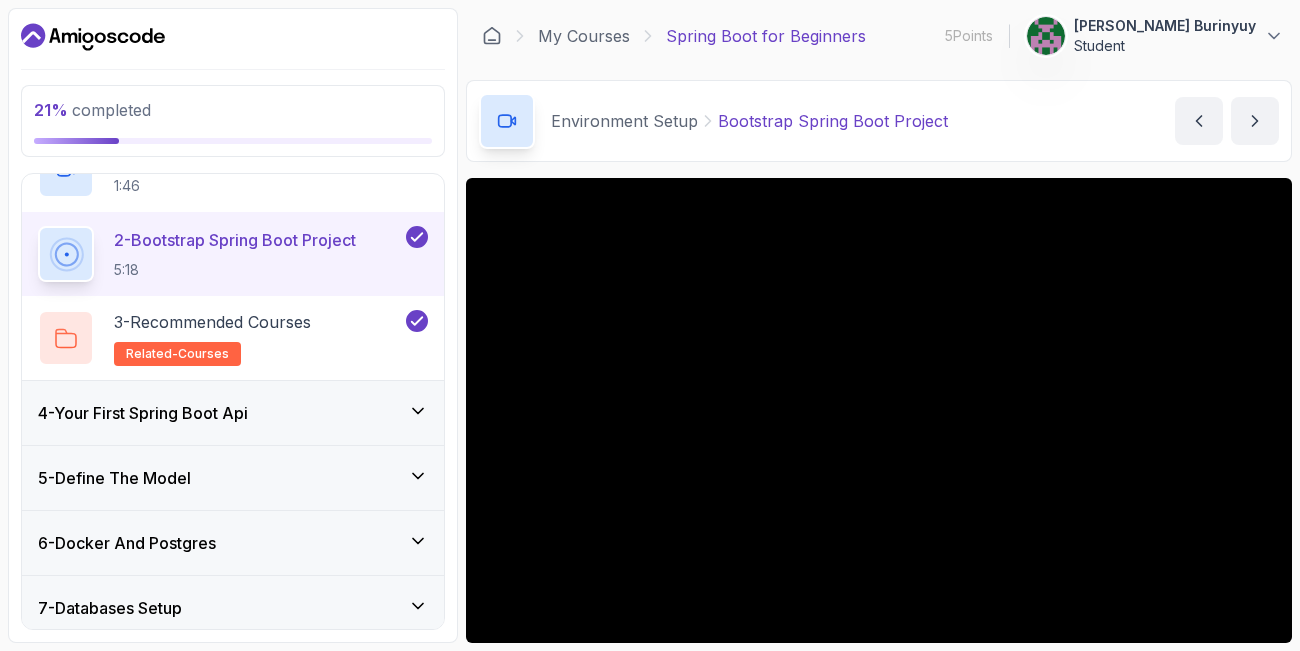 click 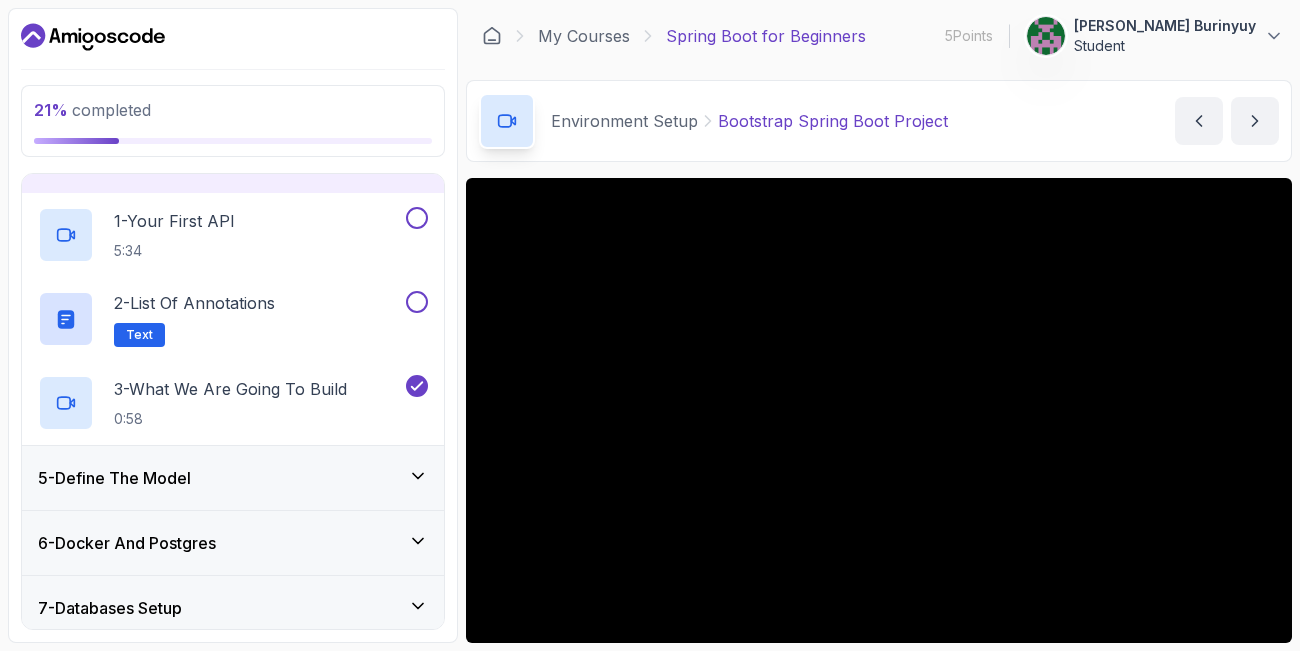 scroll, scrollTop: 203, scrollLeft: 0, axis: vertical 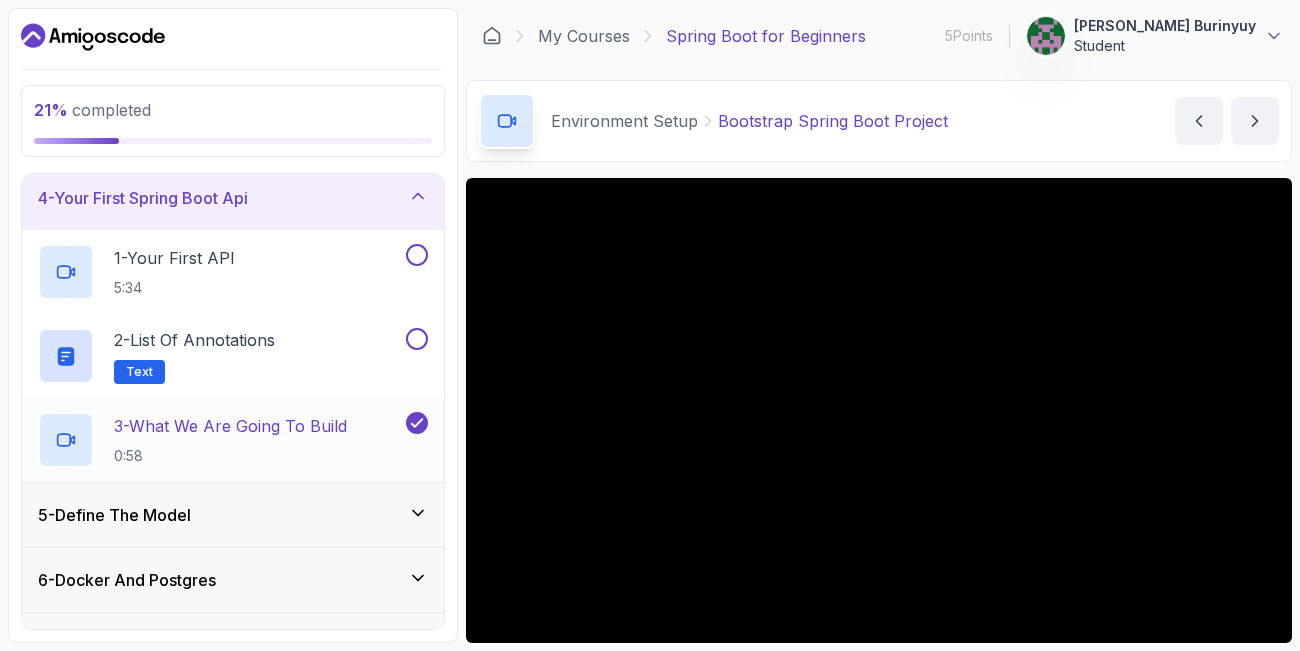 click on "3  -  What We Are Going To Build" at bounding box center [230, 426] 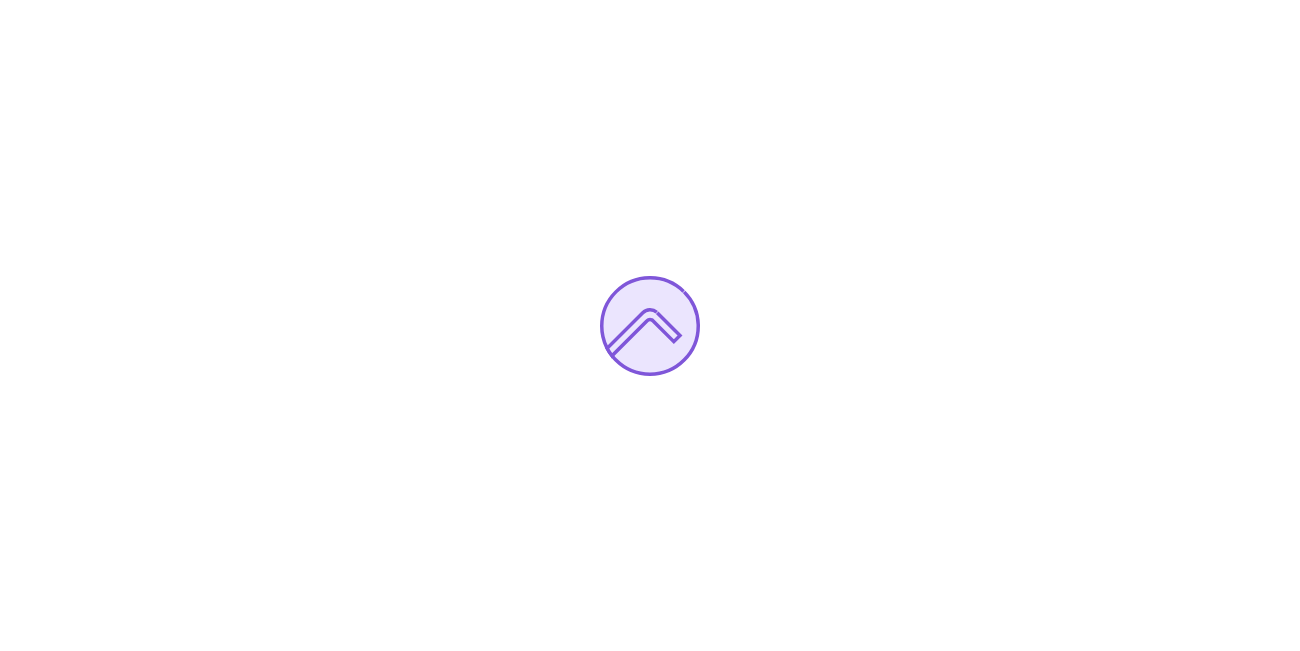 scroll, scrollTop: 0, scrollLeft: 0, axis: both 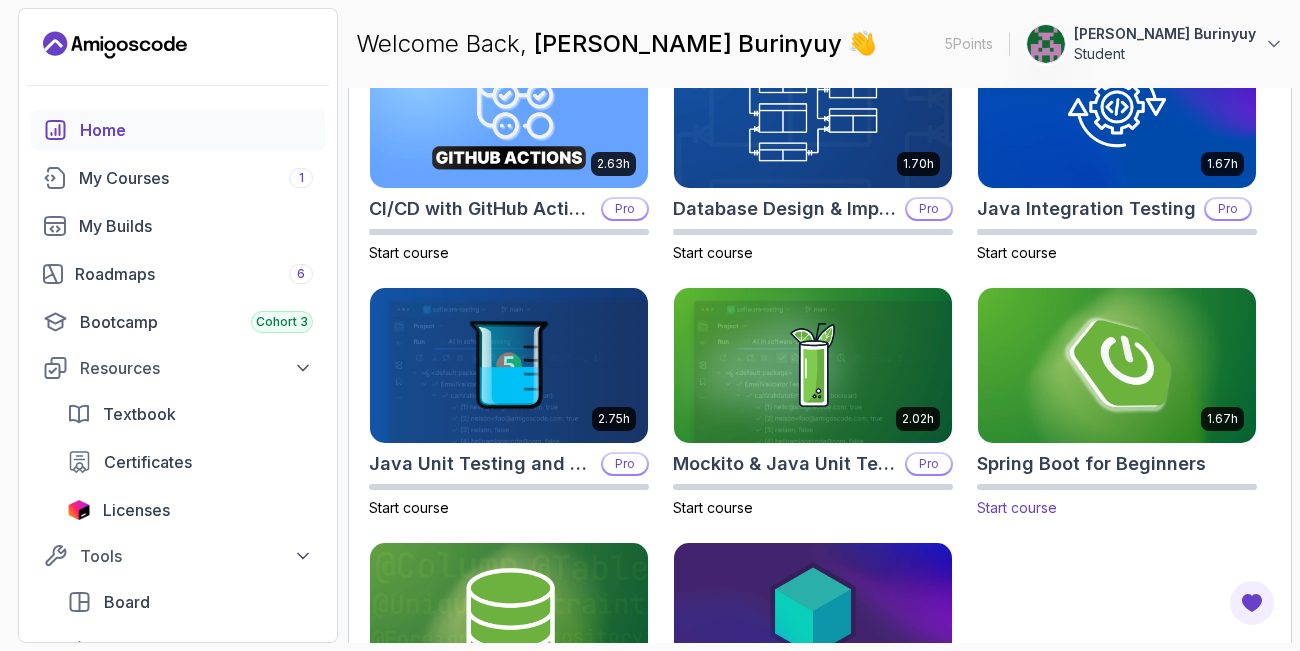 click at bounding box center [1117, 365] 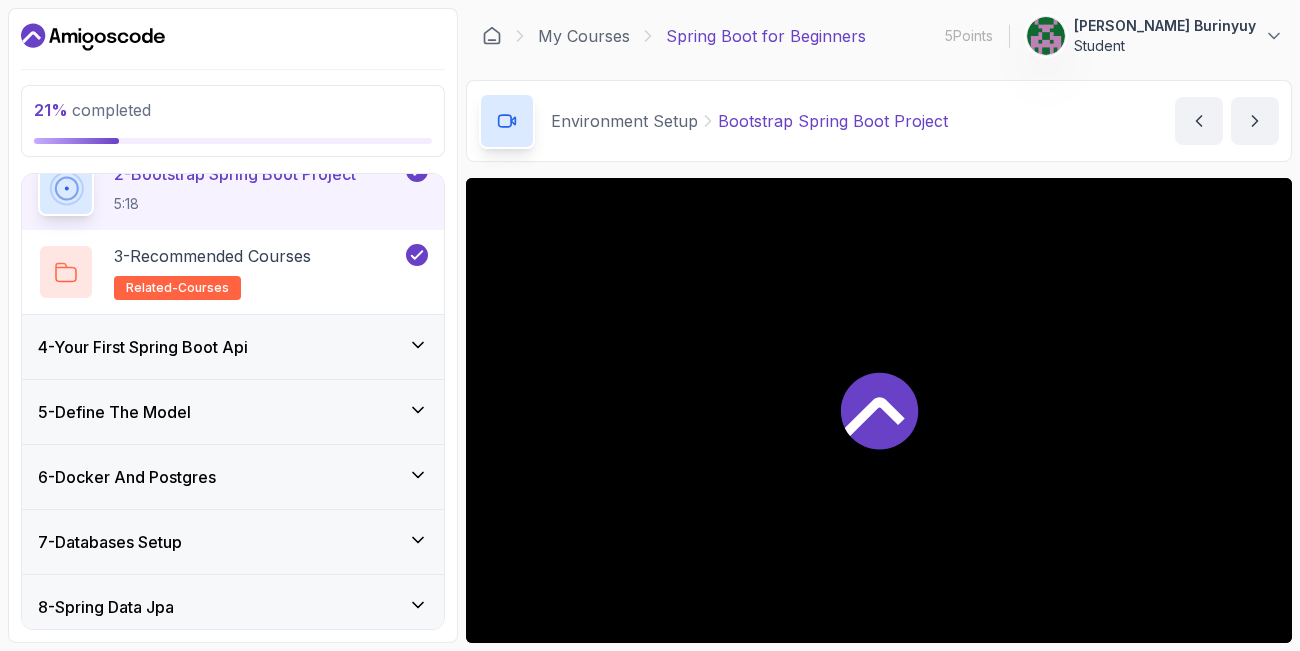 scroll, scrollTop: 360, scrollLeft: 0, axis: vertical 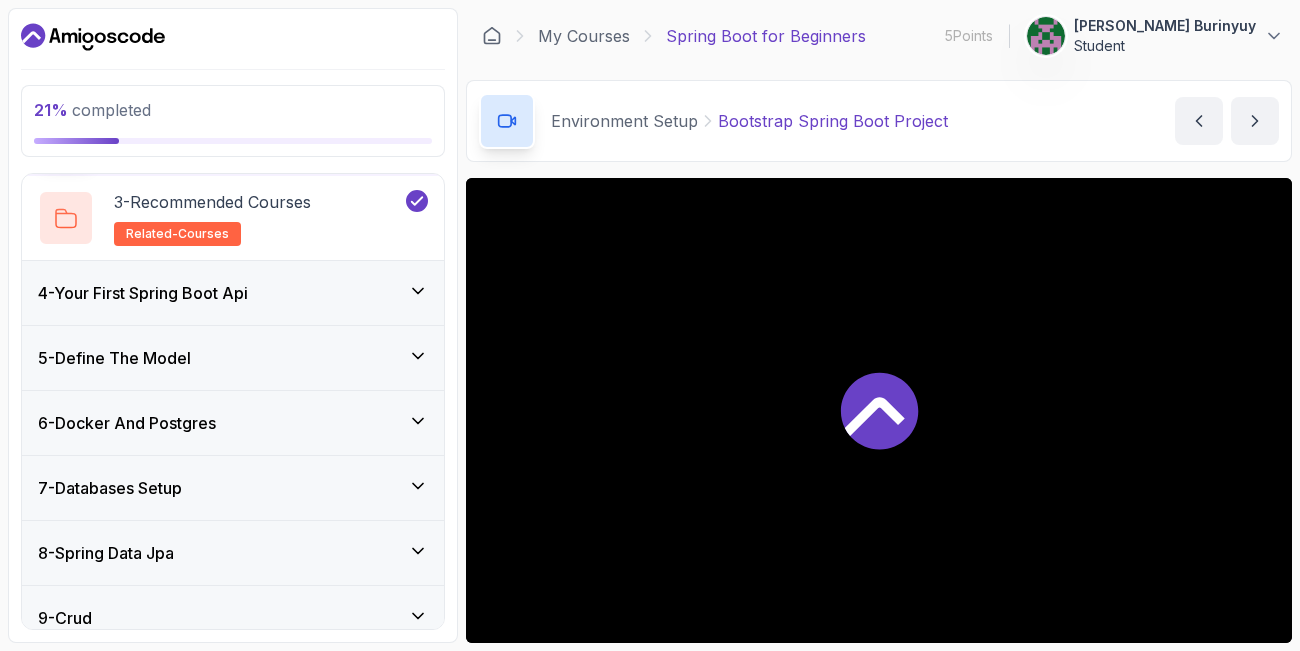 click 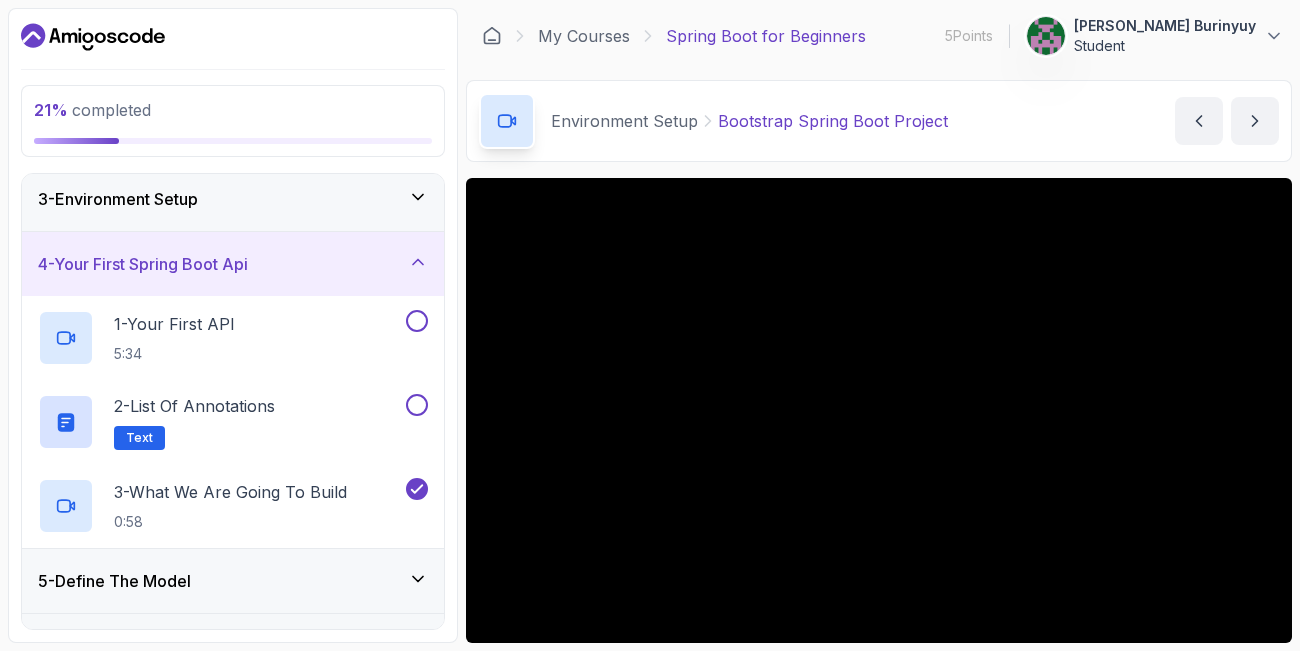scroll, scrollTop: 96, scrollLeft: 0, axis: vertical 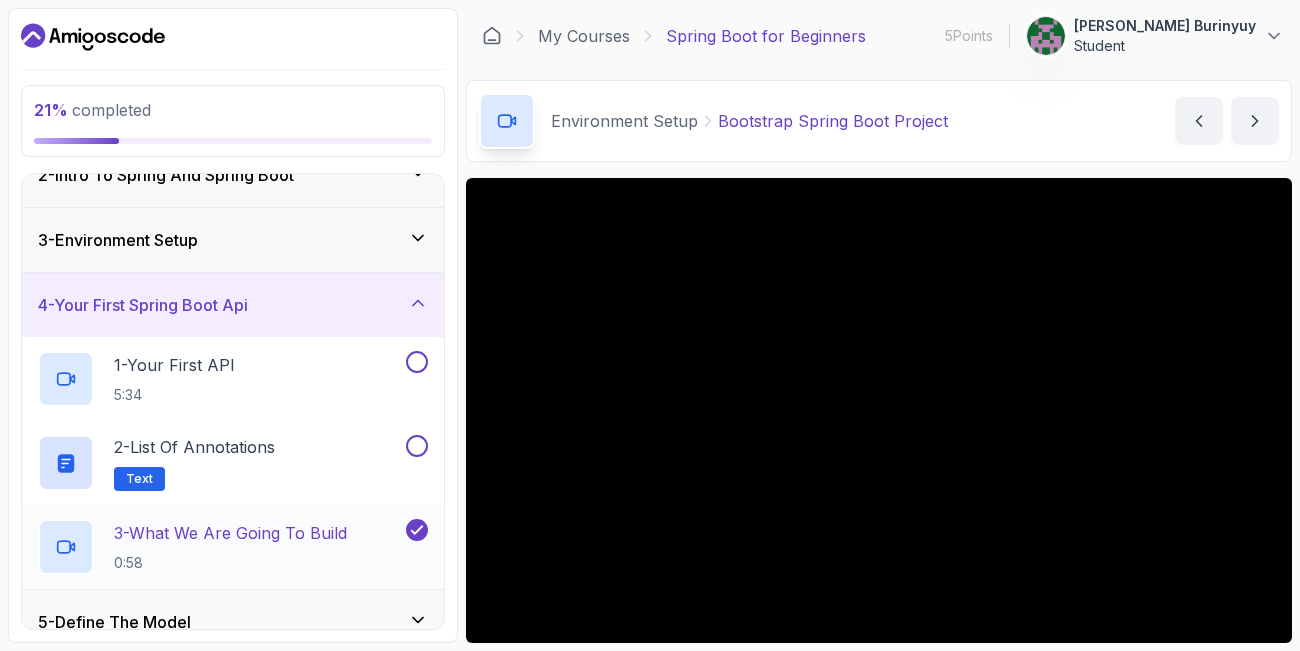 click on "3  -  What We Are Going To Build" at bounding box center [230, 533] 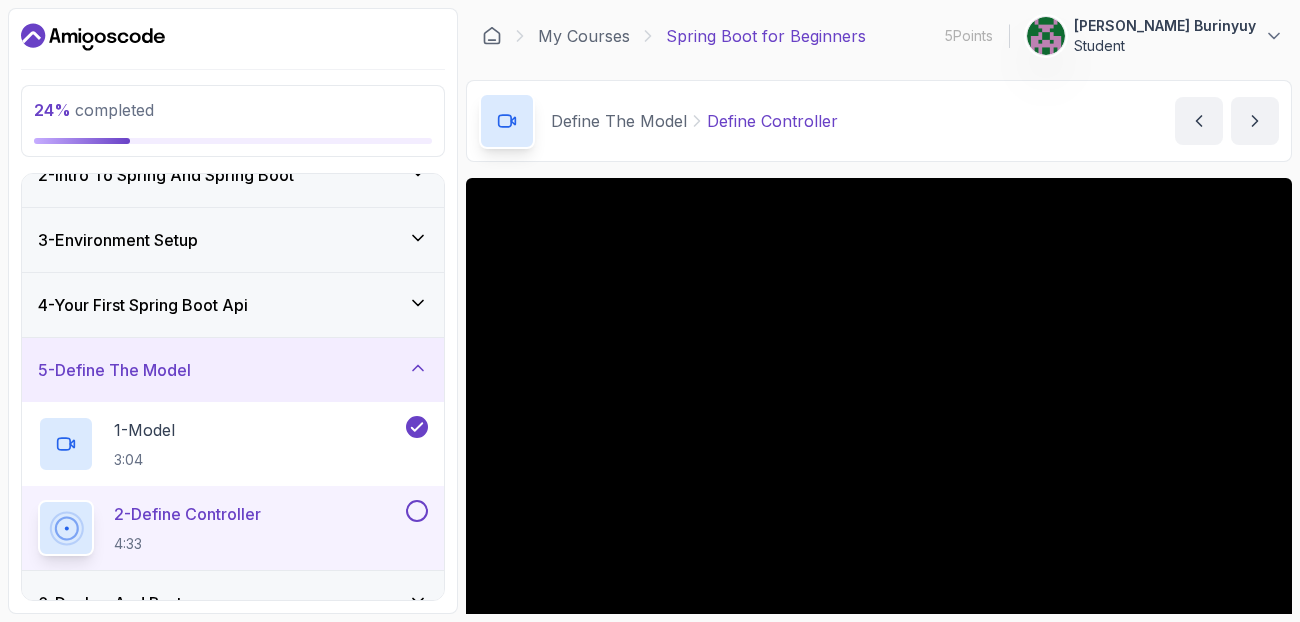 click at bounding box center (879, 410) 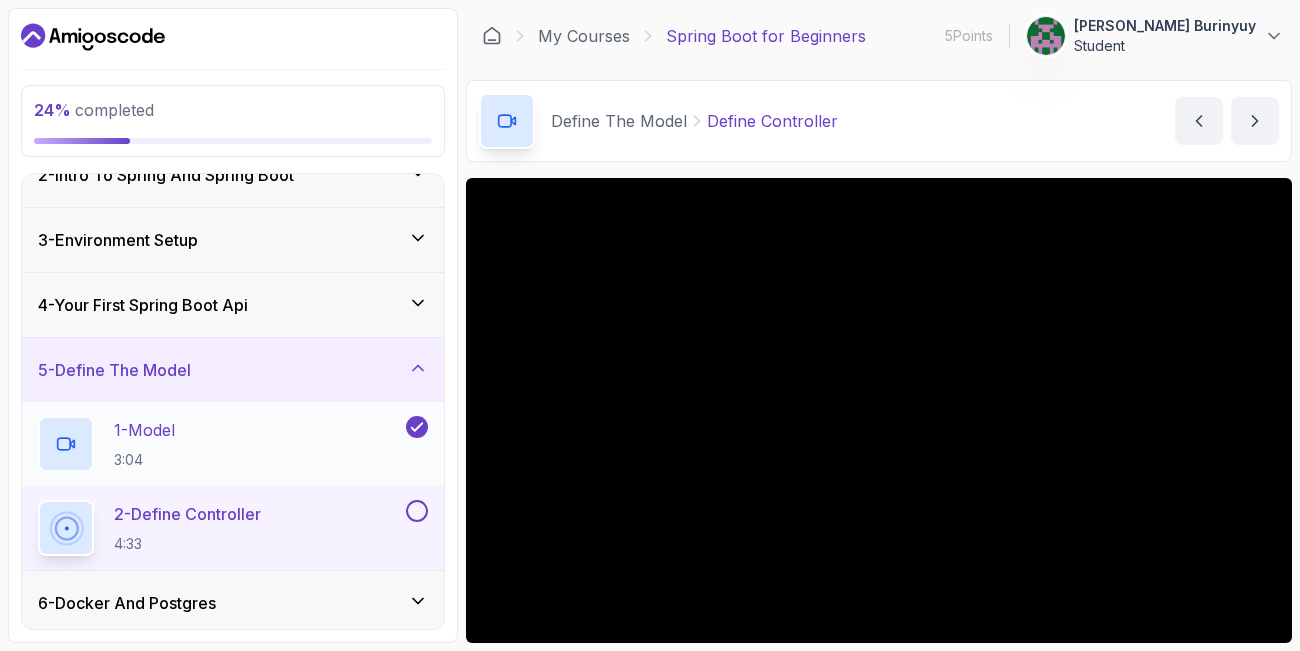 click on "1  -  Model" at bounding box center (144, 430) 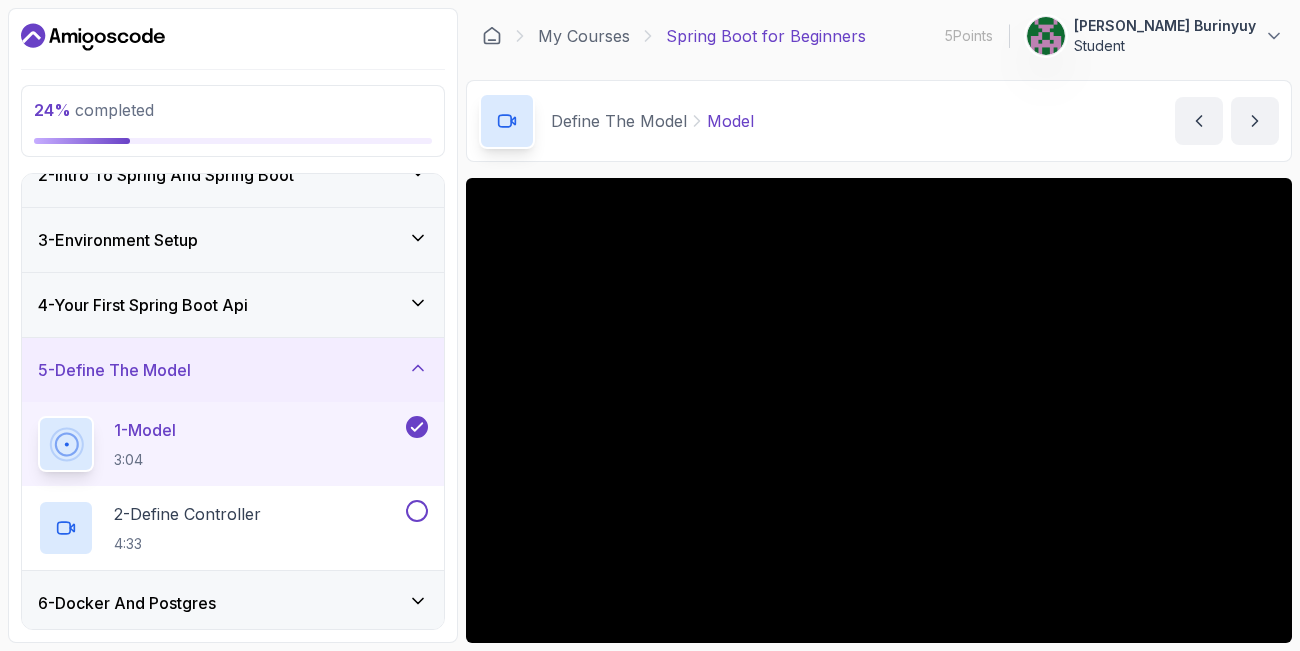 click 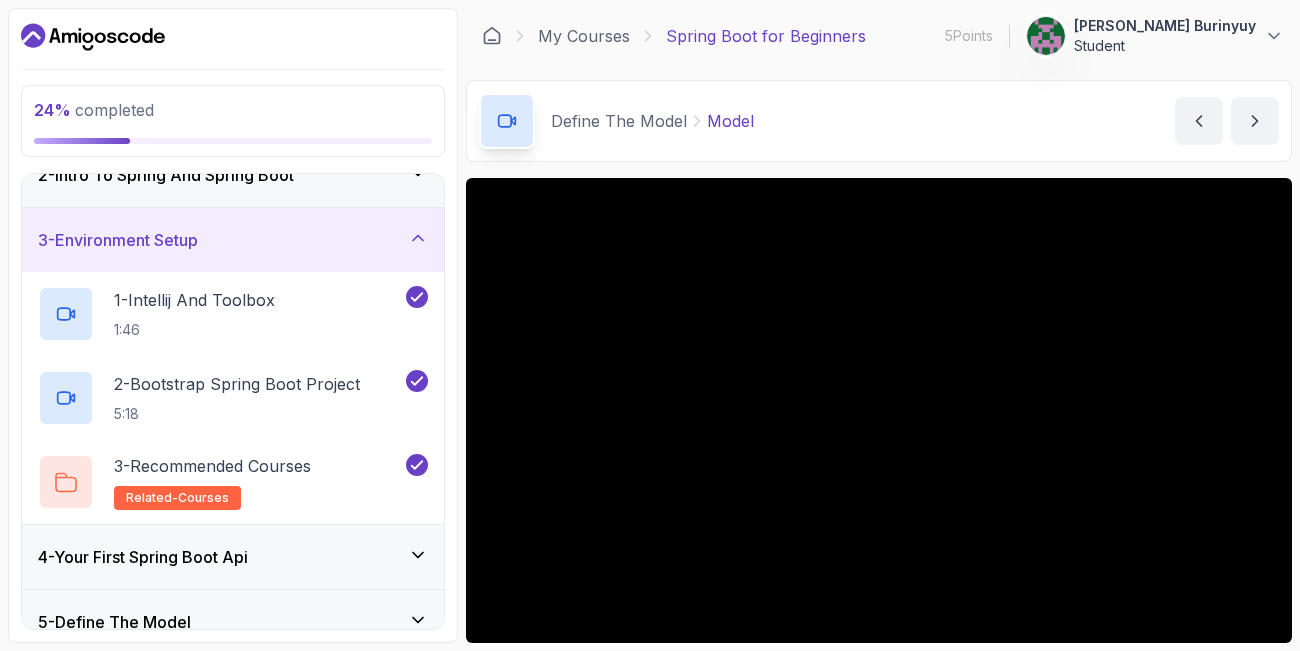 click 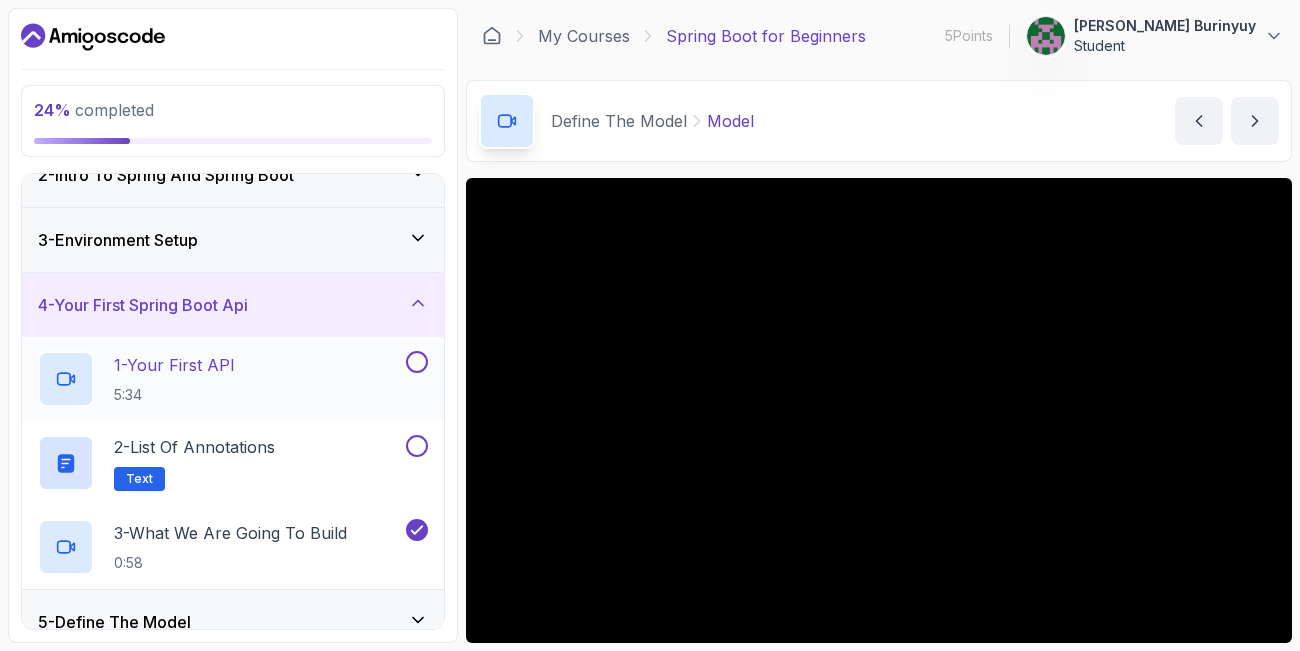 click on "1  -  Your First API 5:34" at bounding box center [220, 379] 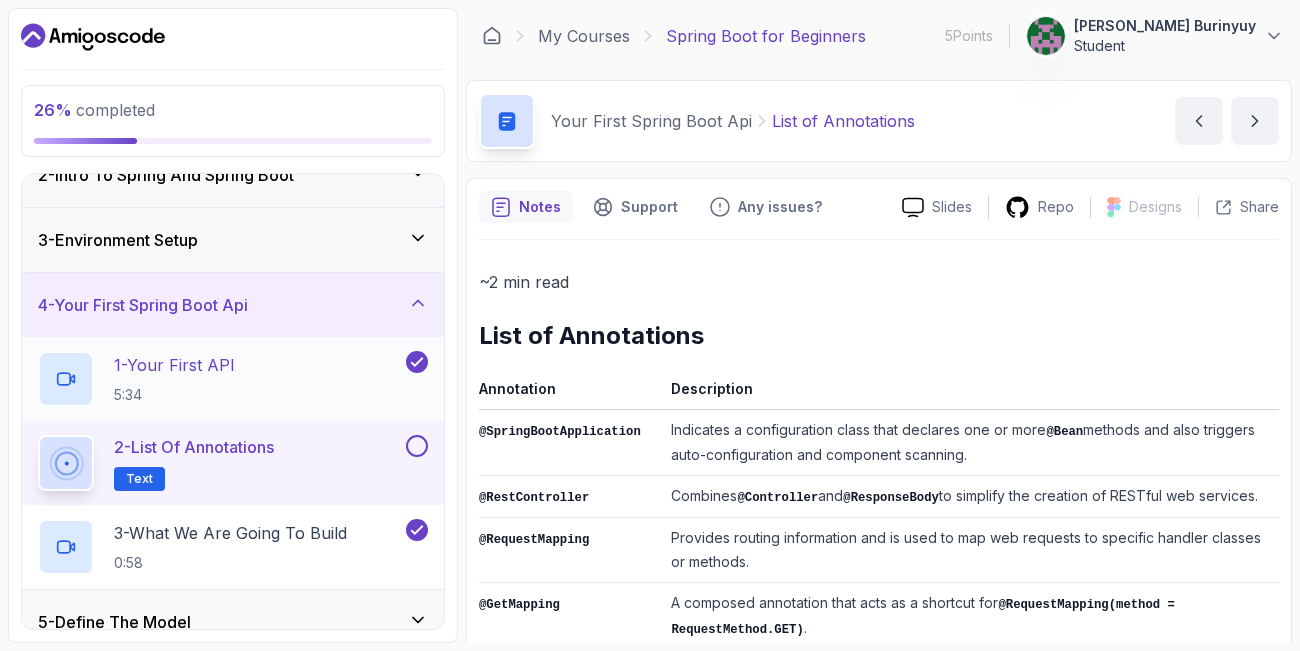 click on "1  -  Your First API 5:34" at bounding box center (220, 379) 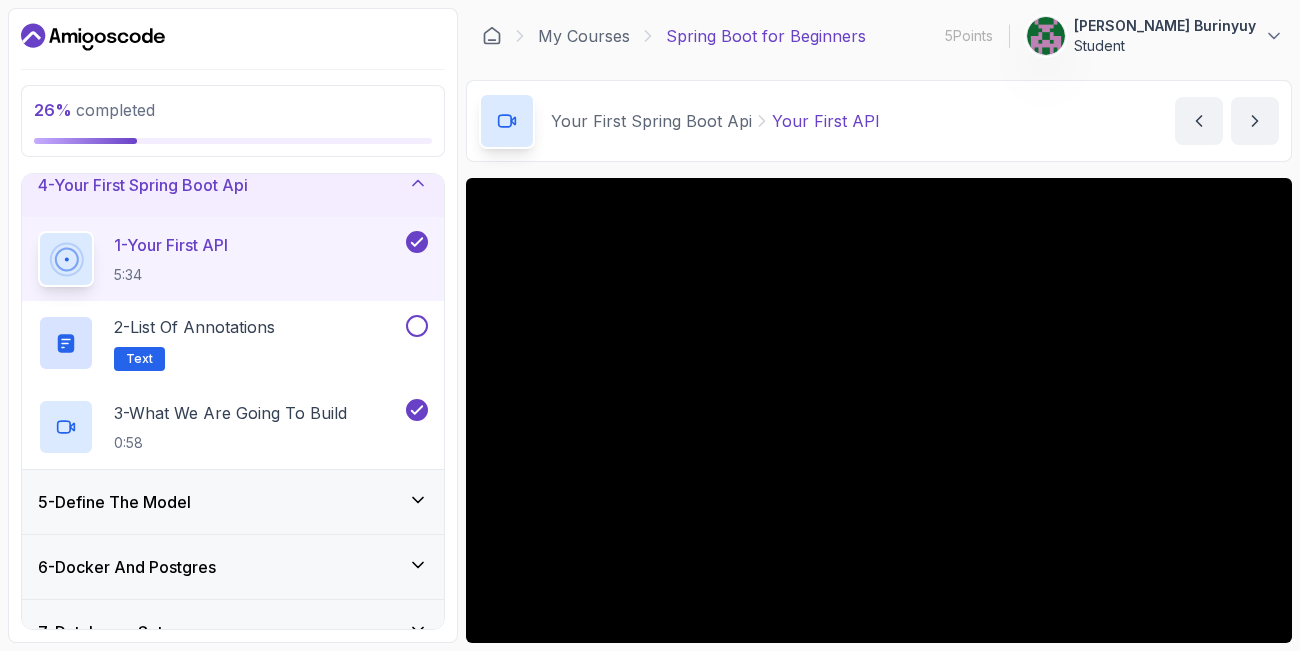 scroll, scrollTop: 0, scrollLeft: 0, axis: both 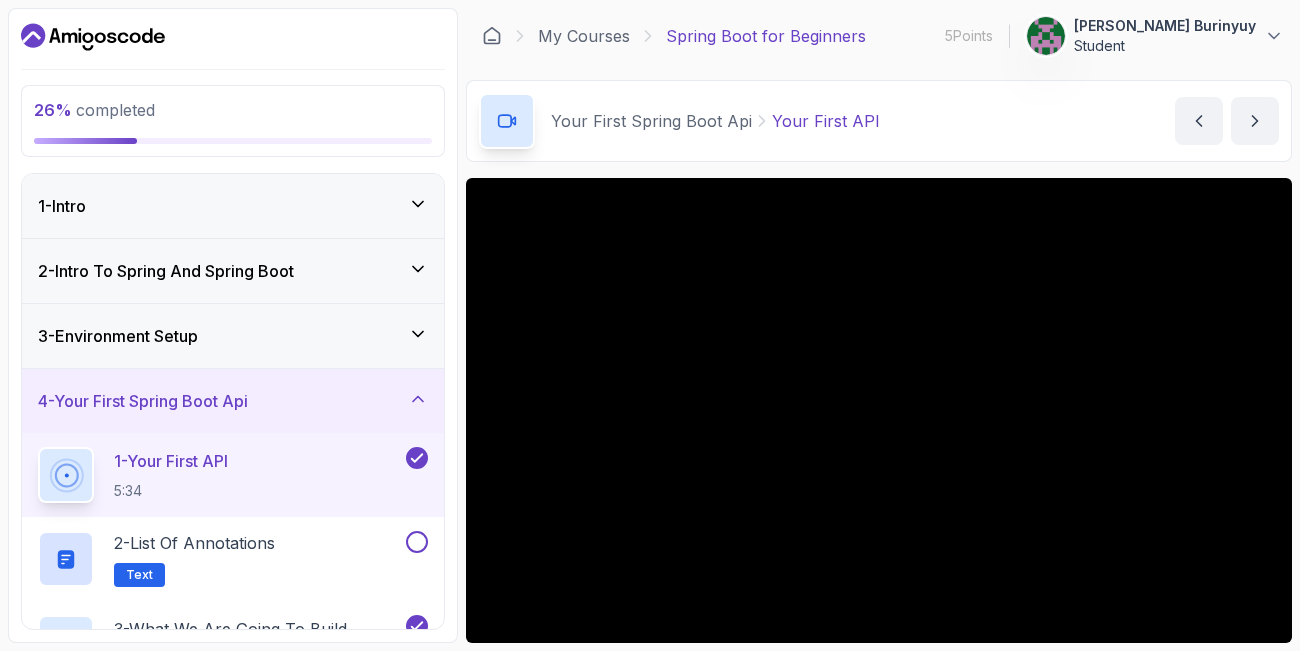 click 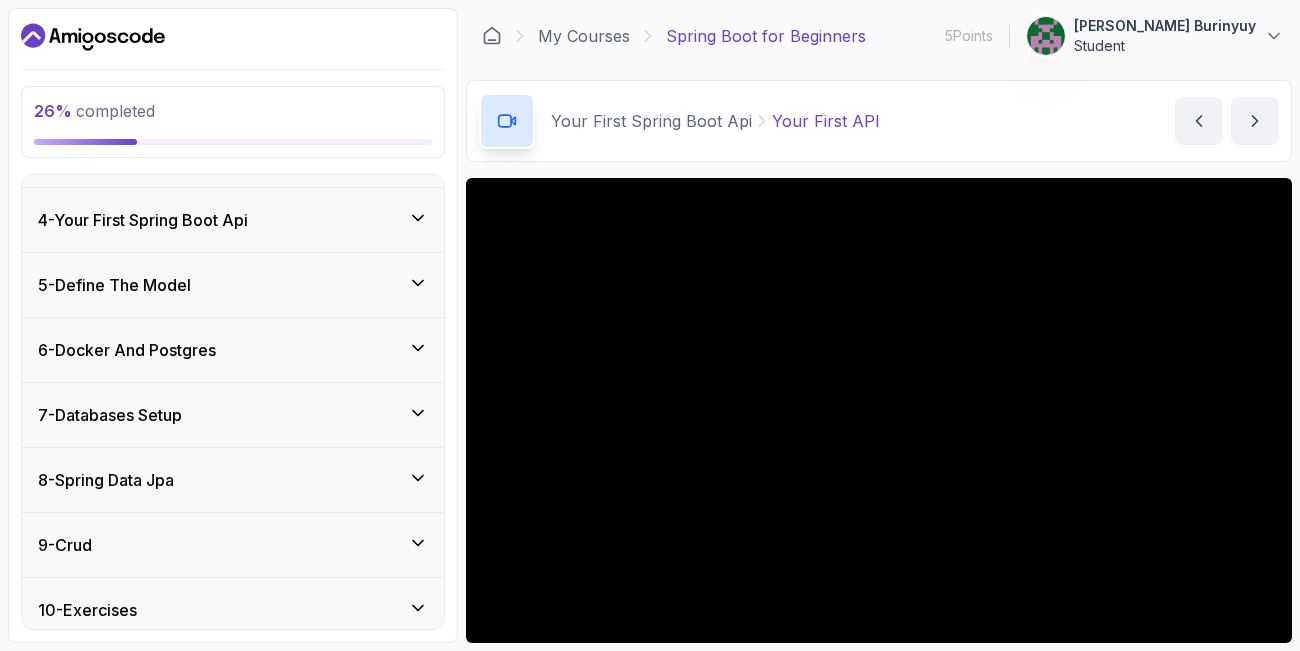 scroll, scrollTop: 240, scrollLeft: 0, axis: vertical 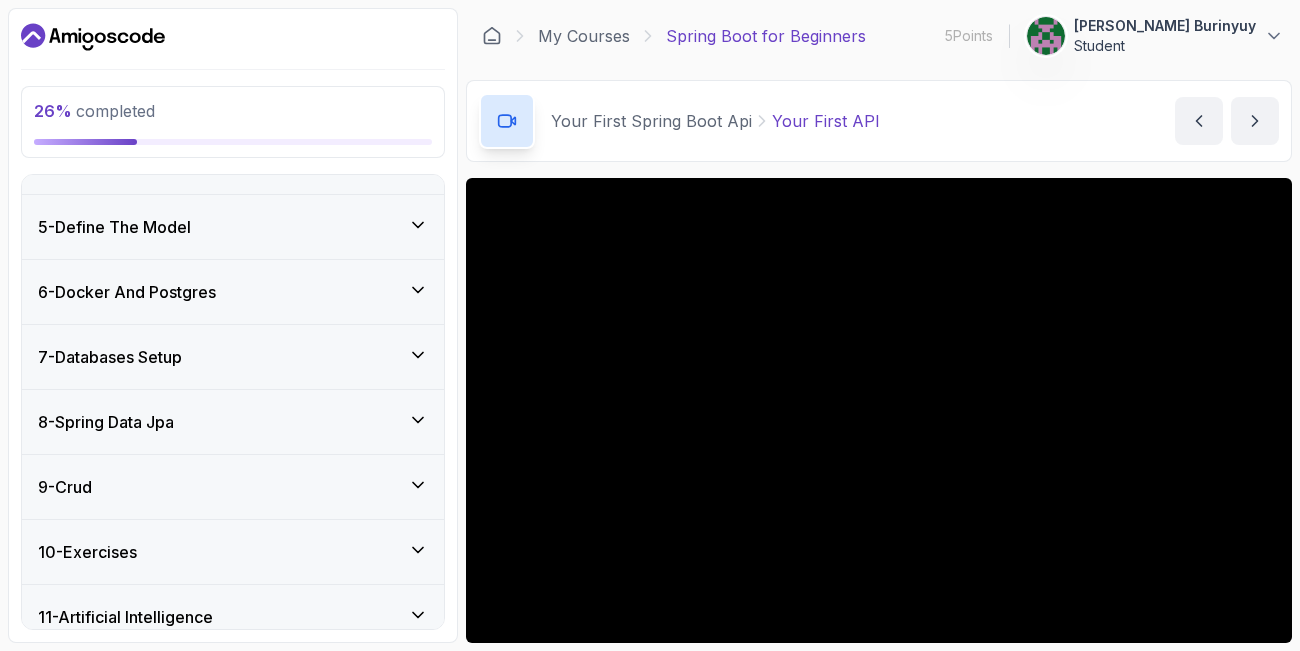 click on "7  -  Databases Setup" at bounding box center (233, 357) 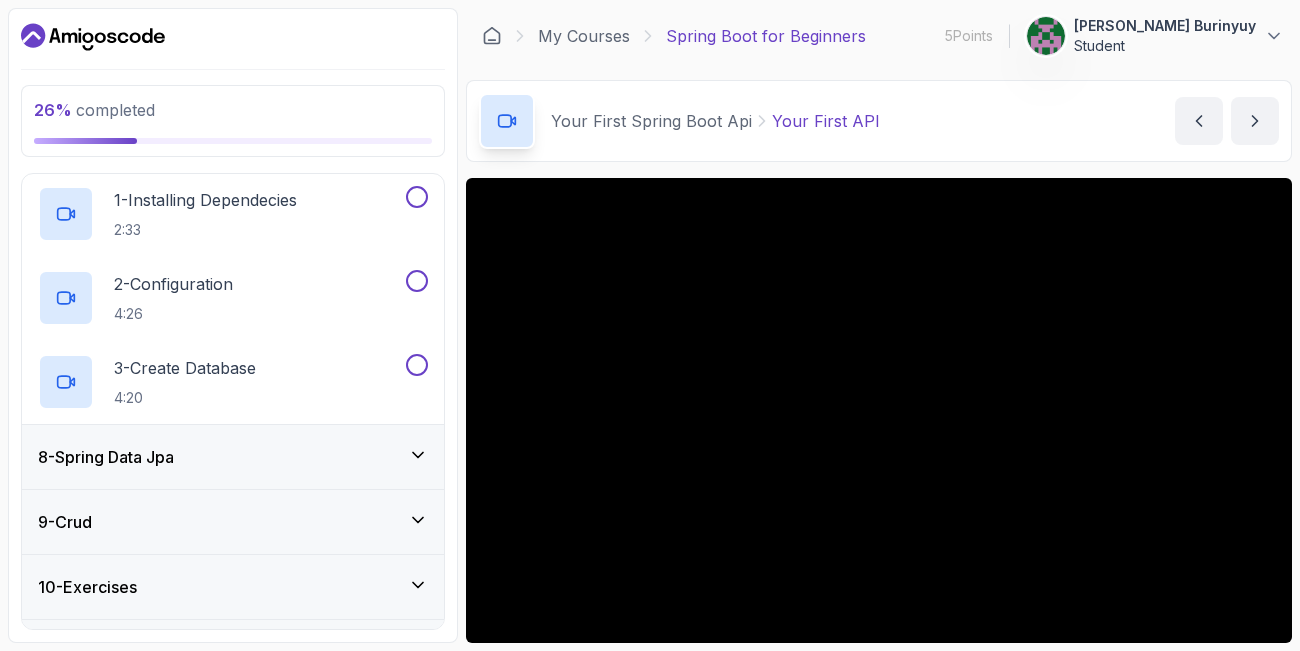 scroll, scrollTop: 0, scrollLeft: 0, axis: both 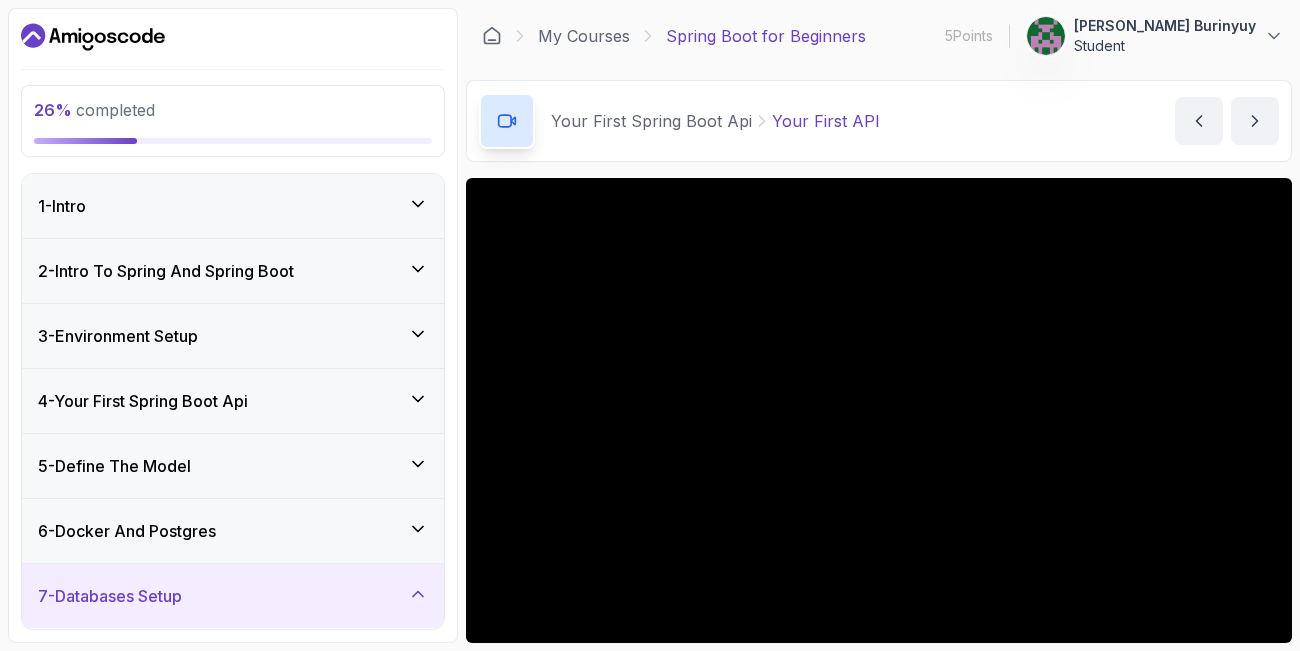 click 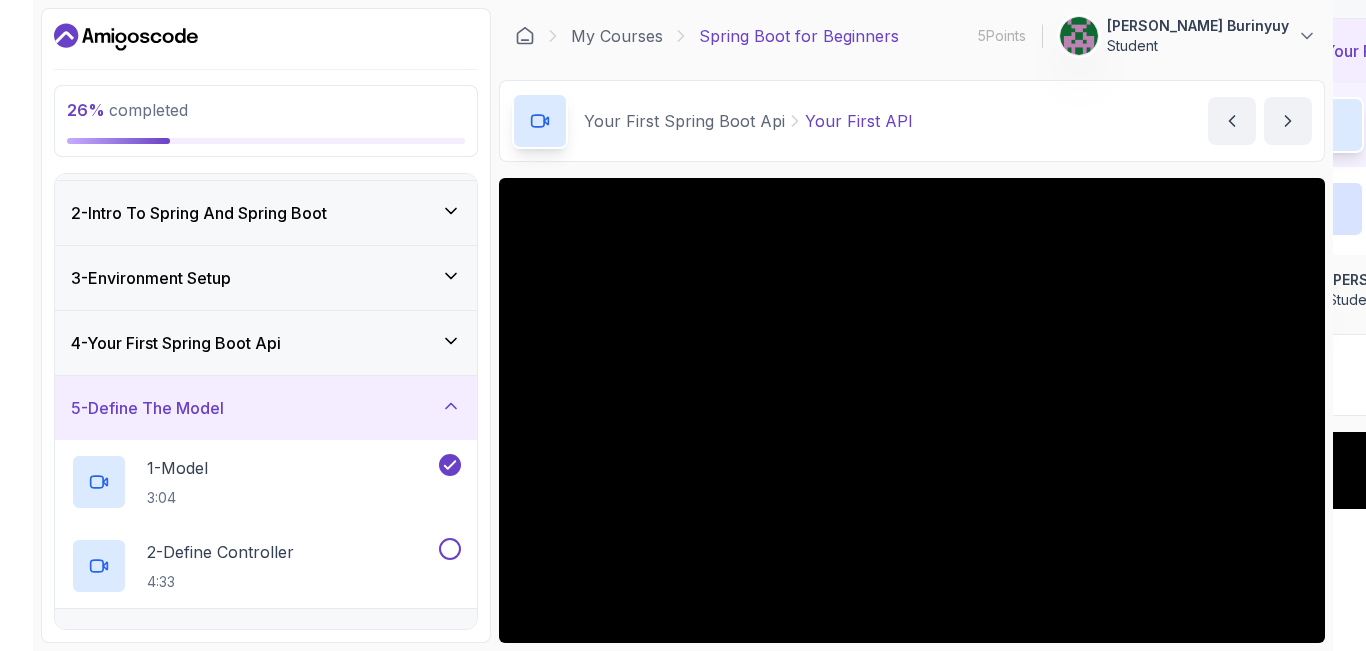 scroll, scrollTop: 120, scrollLeft: 0, axis: vertical 